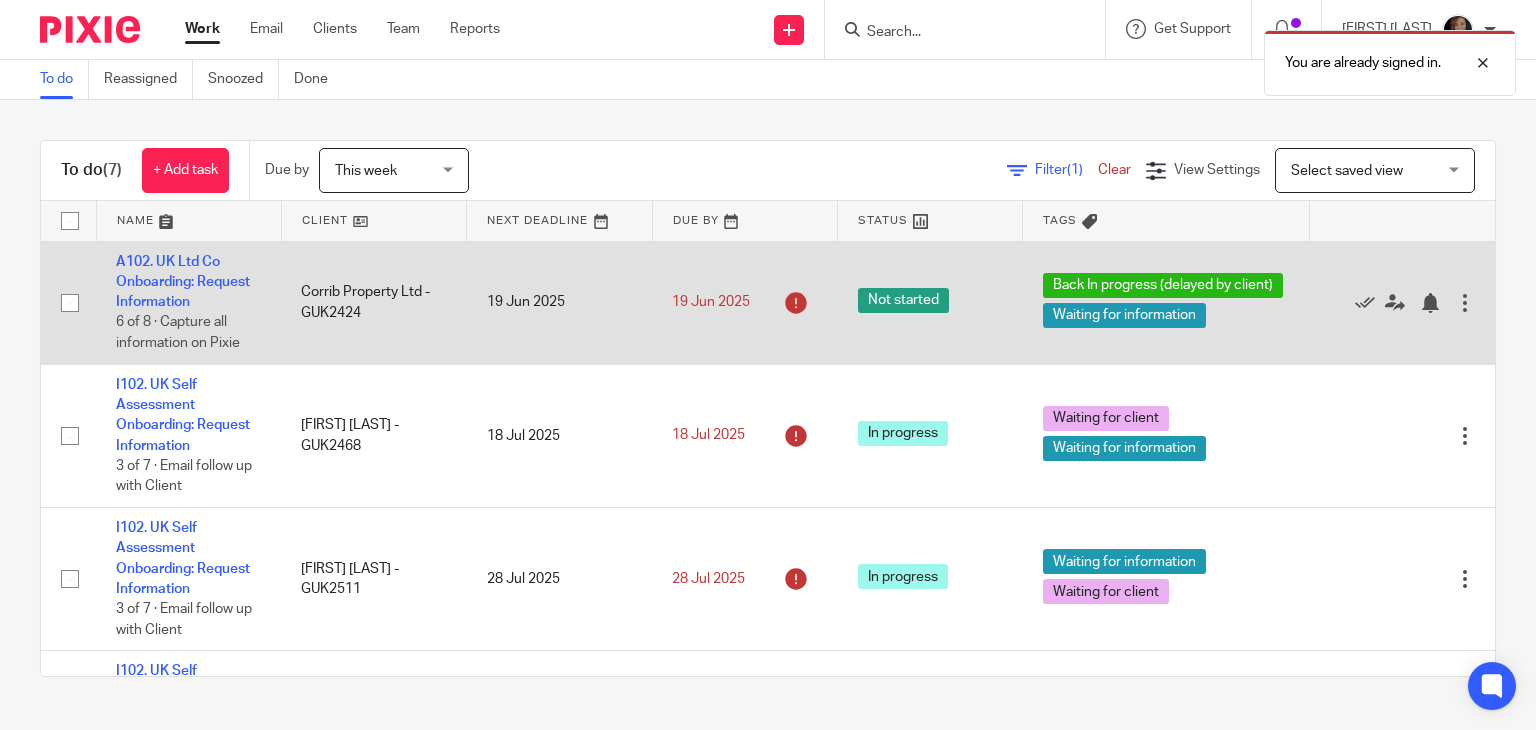 scroll, scrollTop: 0, scrollLeft: 0, axis: both 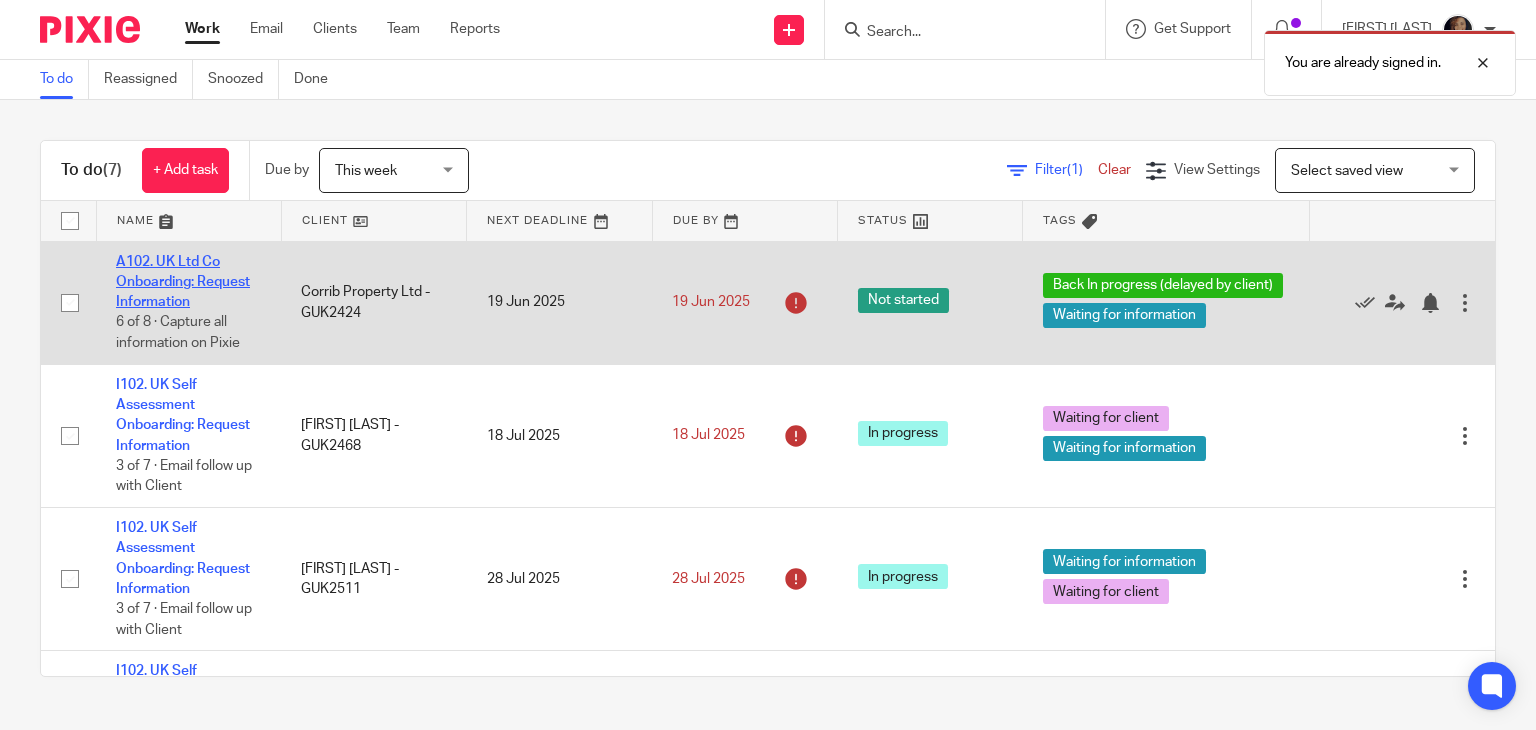 click on "A102.  UK Ltd Co Onboarding:  Request Information" at bounding box center (183, 282) 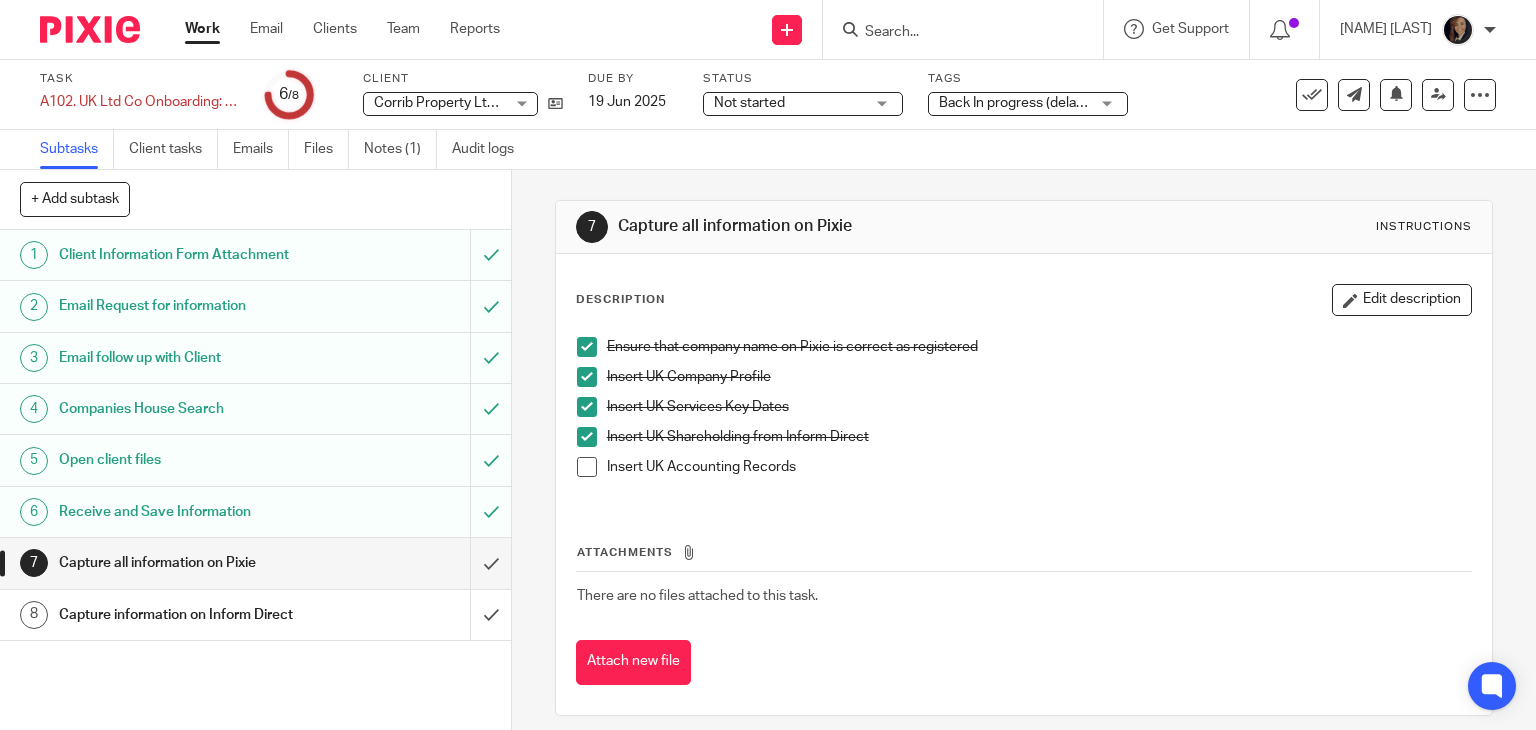 scroll, scrollTop: 0, scrollLeft: 0, axis: both 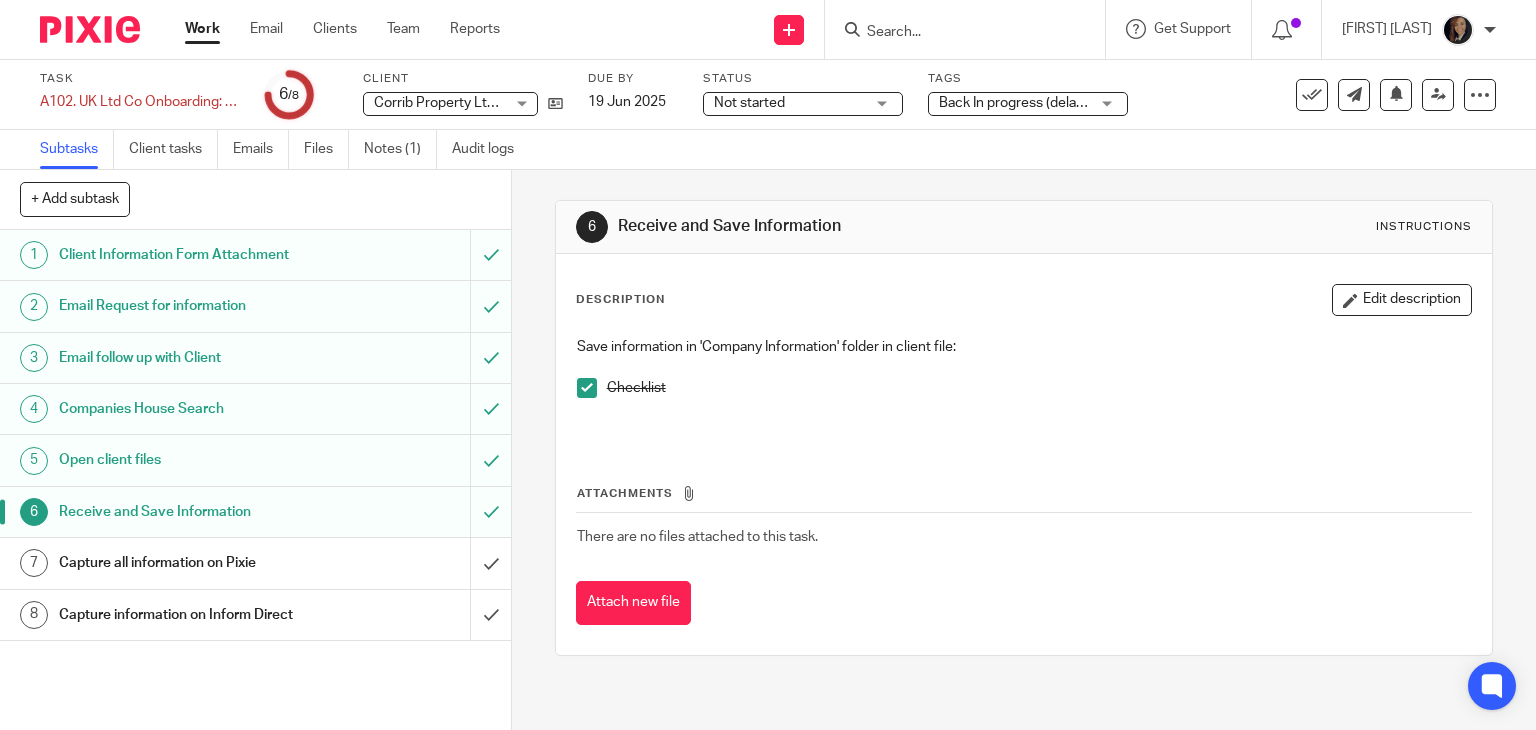 click at bounding box center (955, 33) 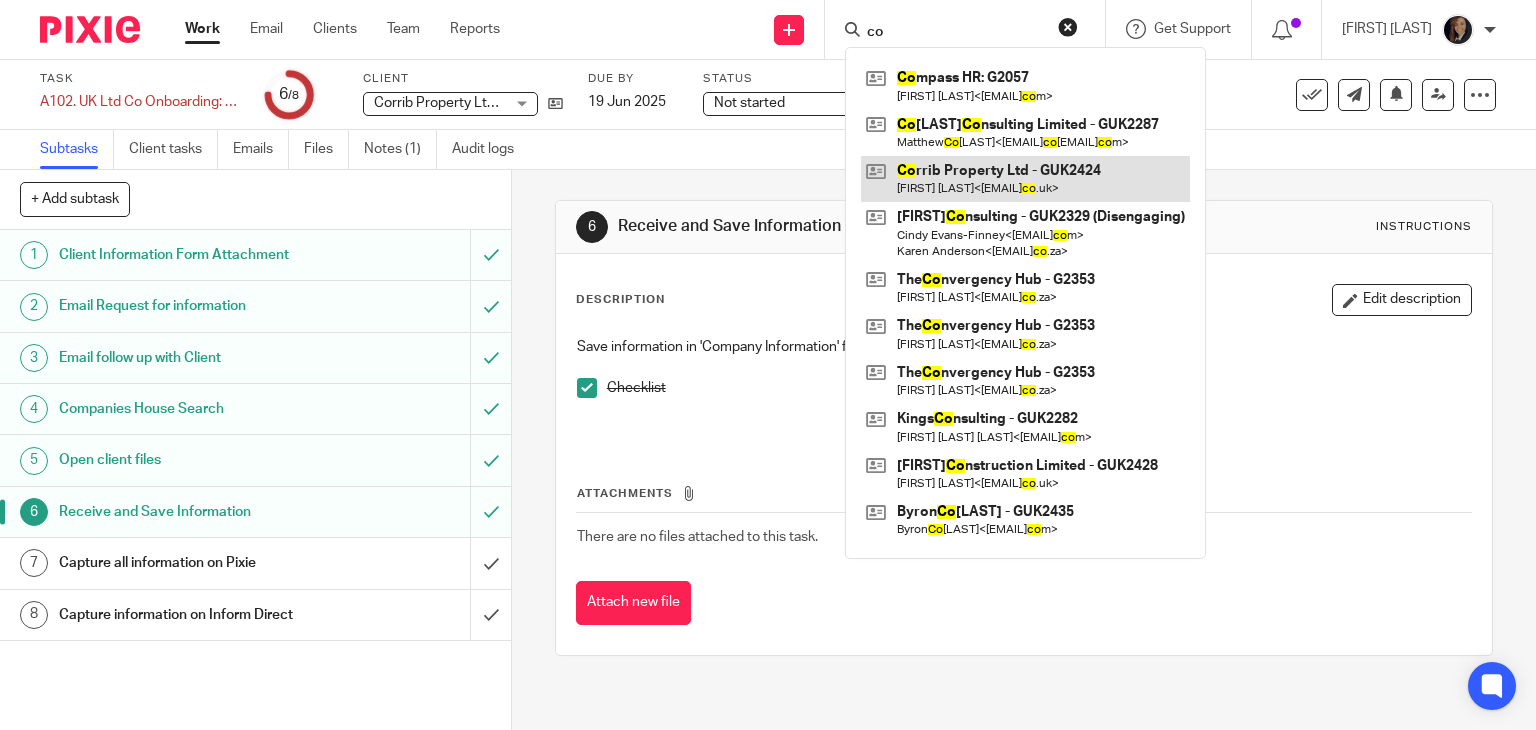 type on "co" 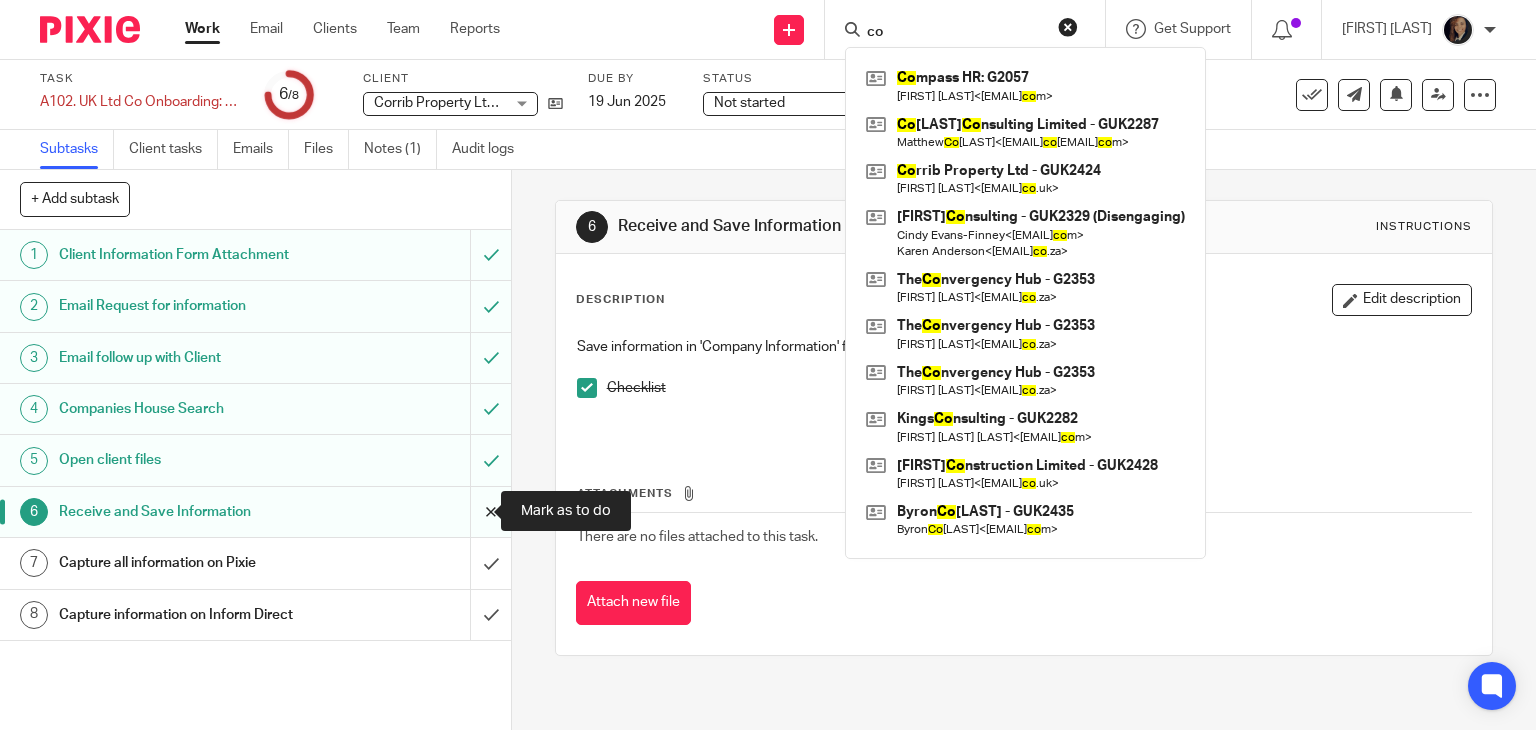 click at bounding box center (255, 512) 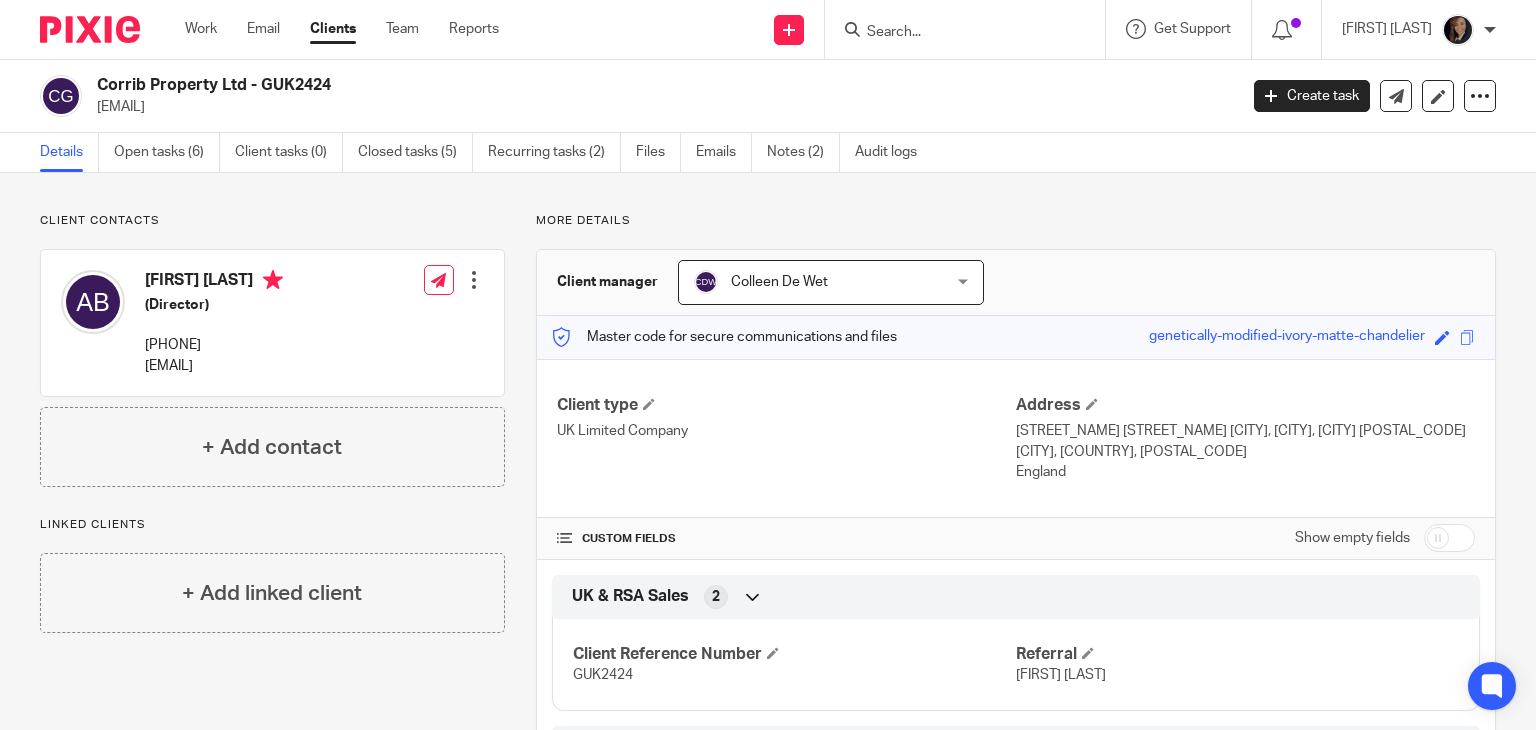 scroll, scrollTop: 0, scrollLeft: 0, axis: both 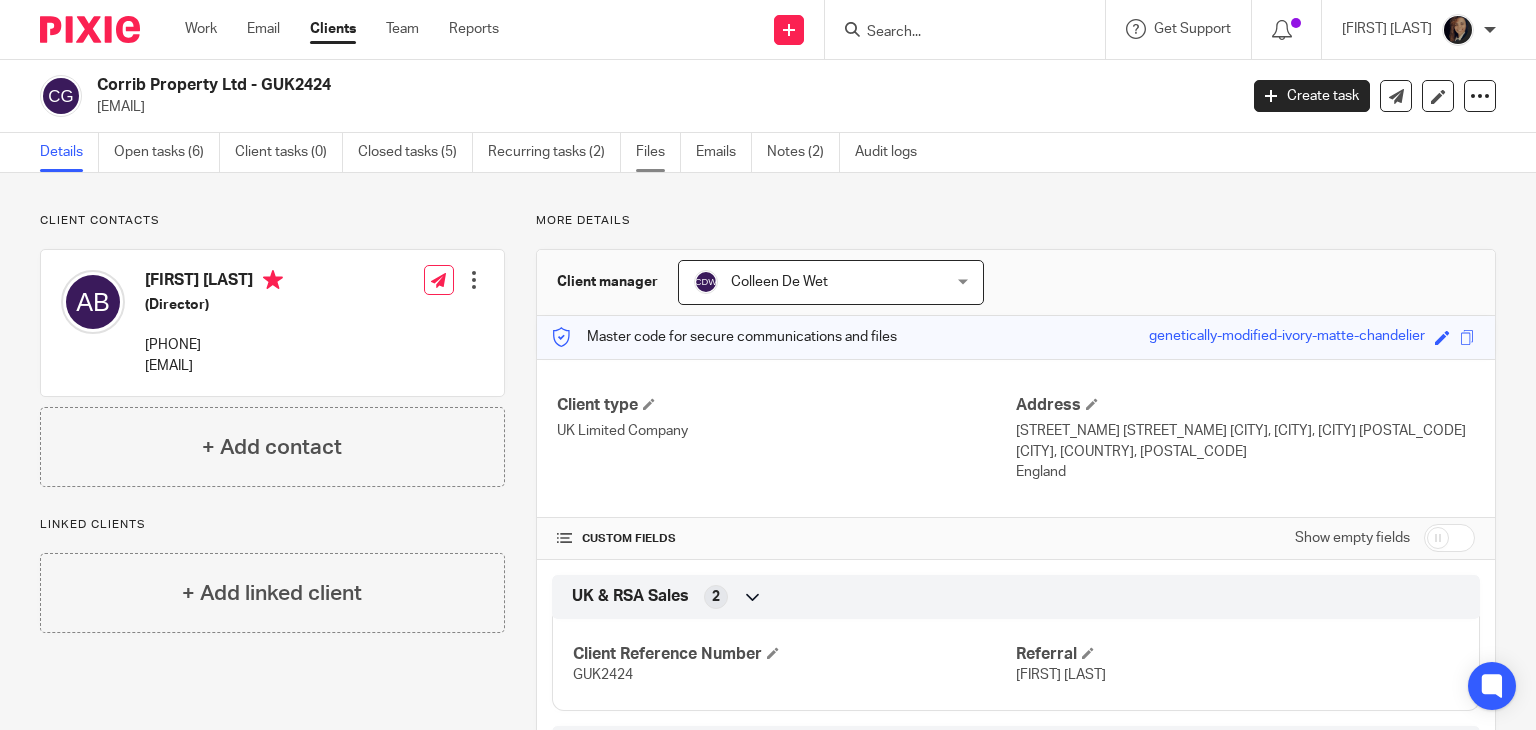 click on "Files" at bounding box center (658, 152) 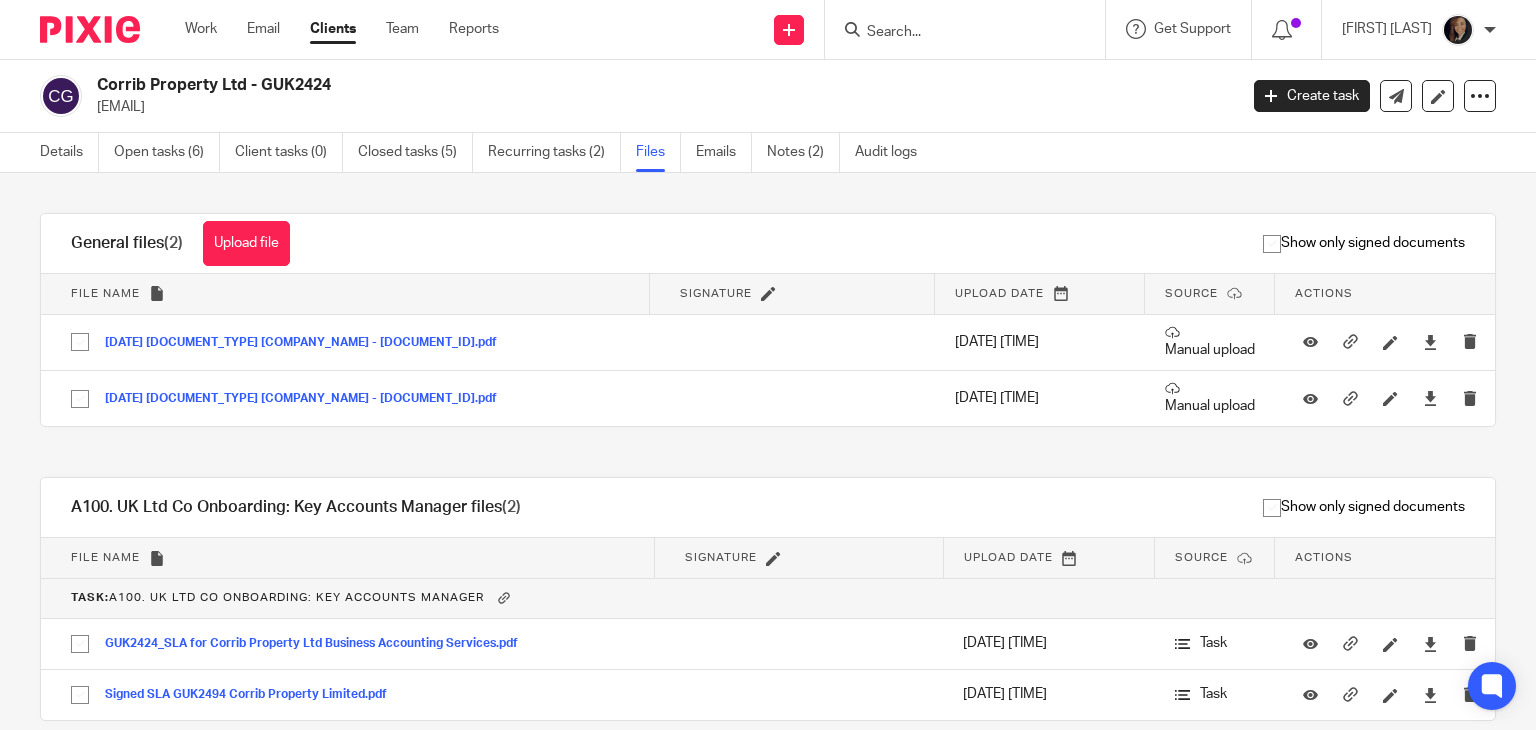 scroll, scrollTop: 0, scrollLeft: 0, axis: both 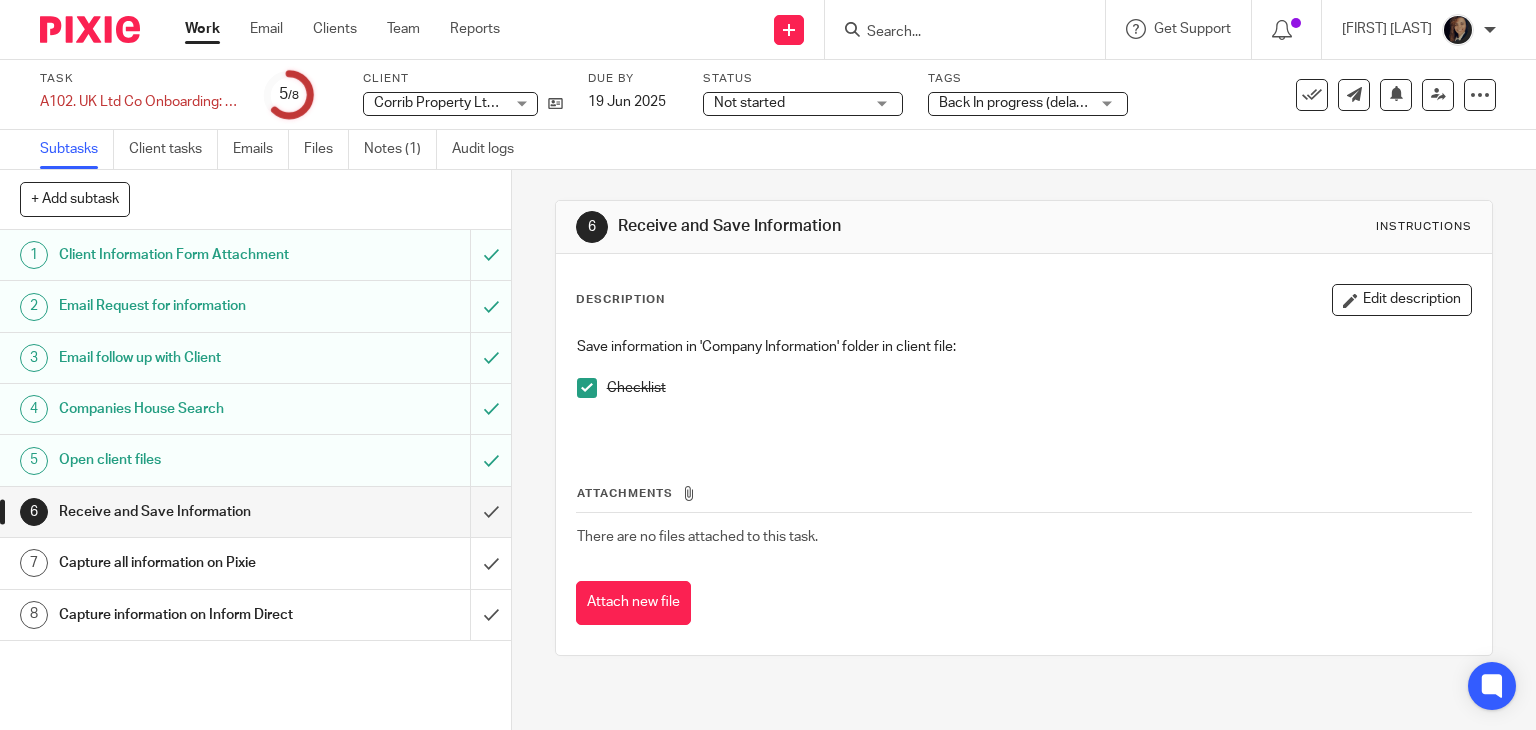 click on "Capture all information on Pixie" at bounding box center [189, 563] 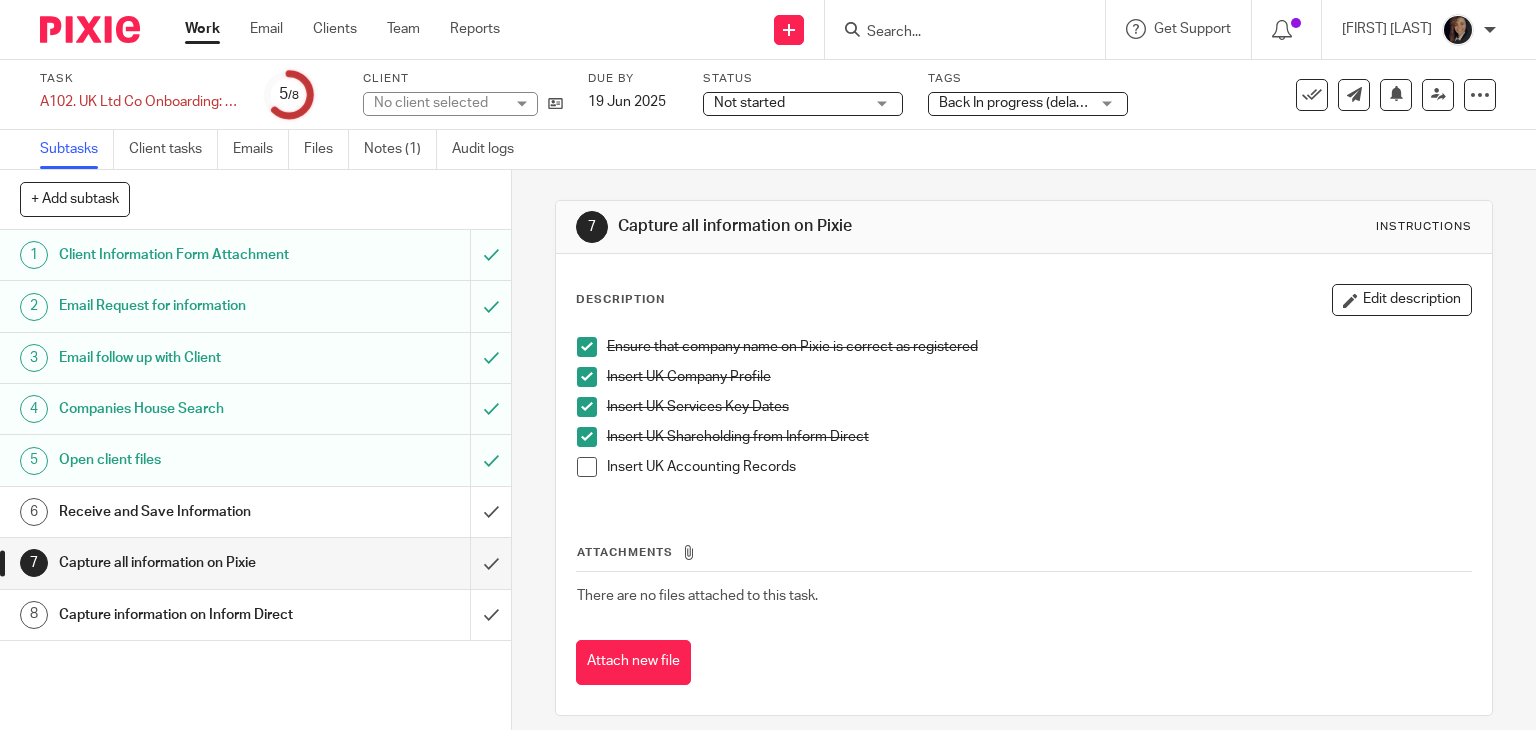 scroll, scrollTop: 0, scrollLeft: 0, axis: both 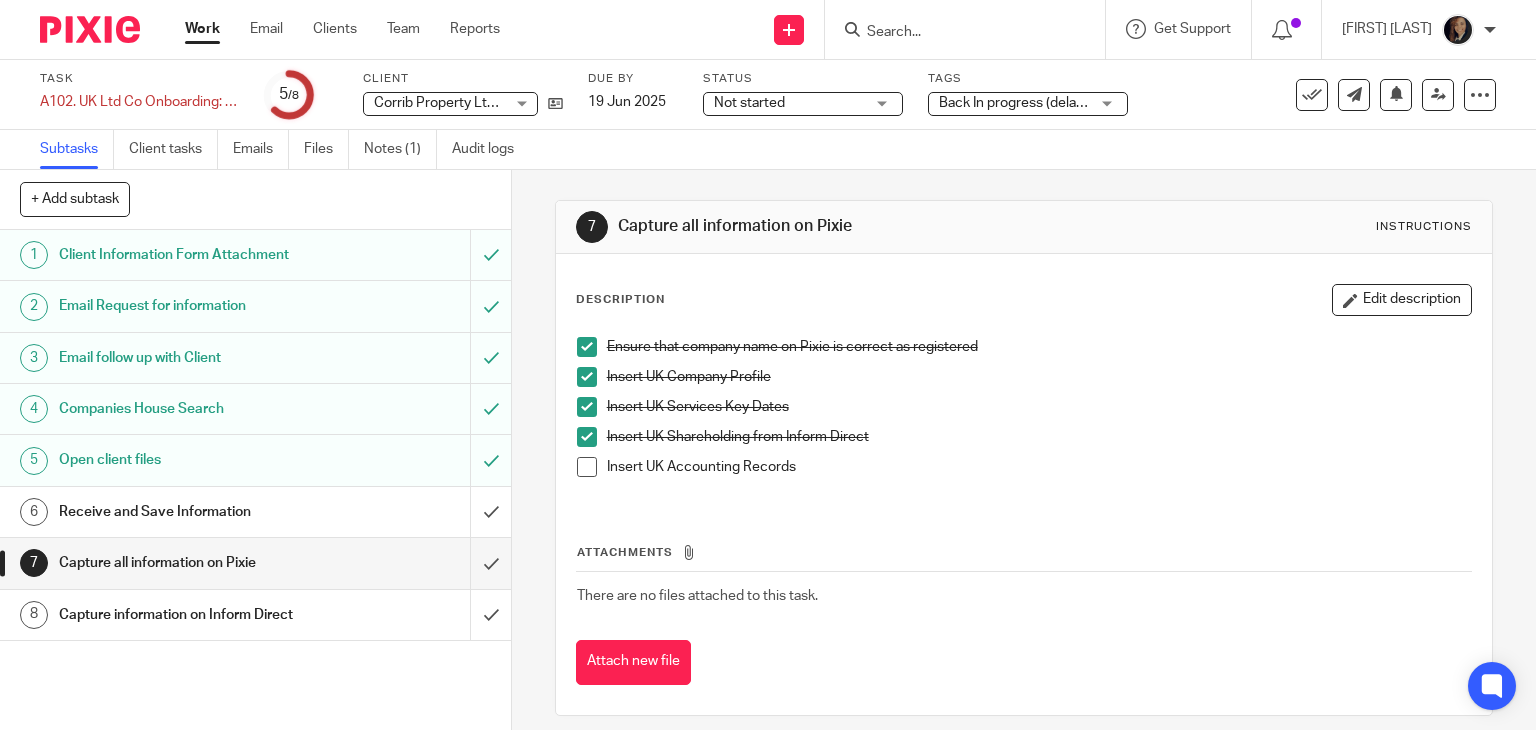 click on "Receive and Save Information" at bounding box center [189, 512] 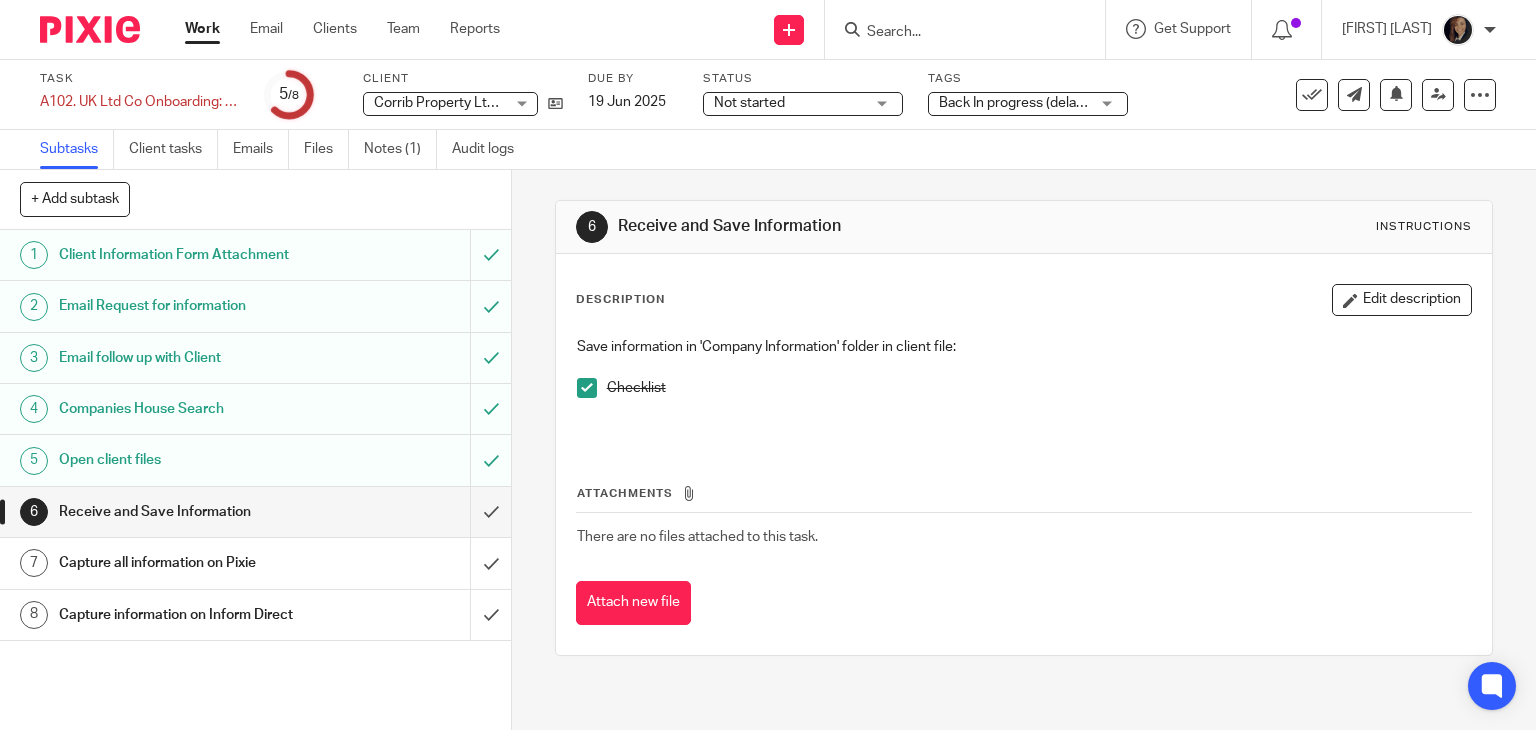 scroll, scrollTop: 0, scrollLeft: 0, axis: both 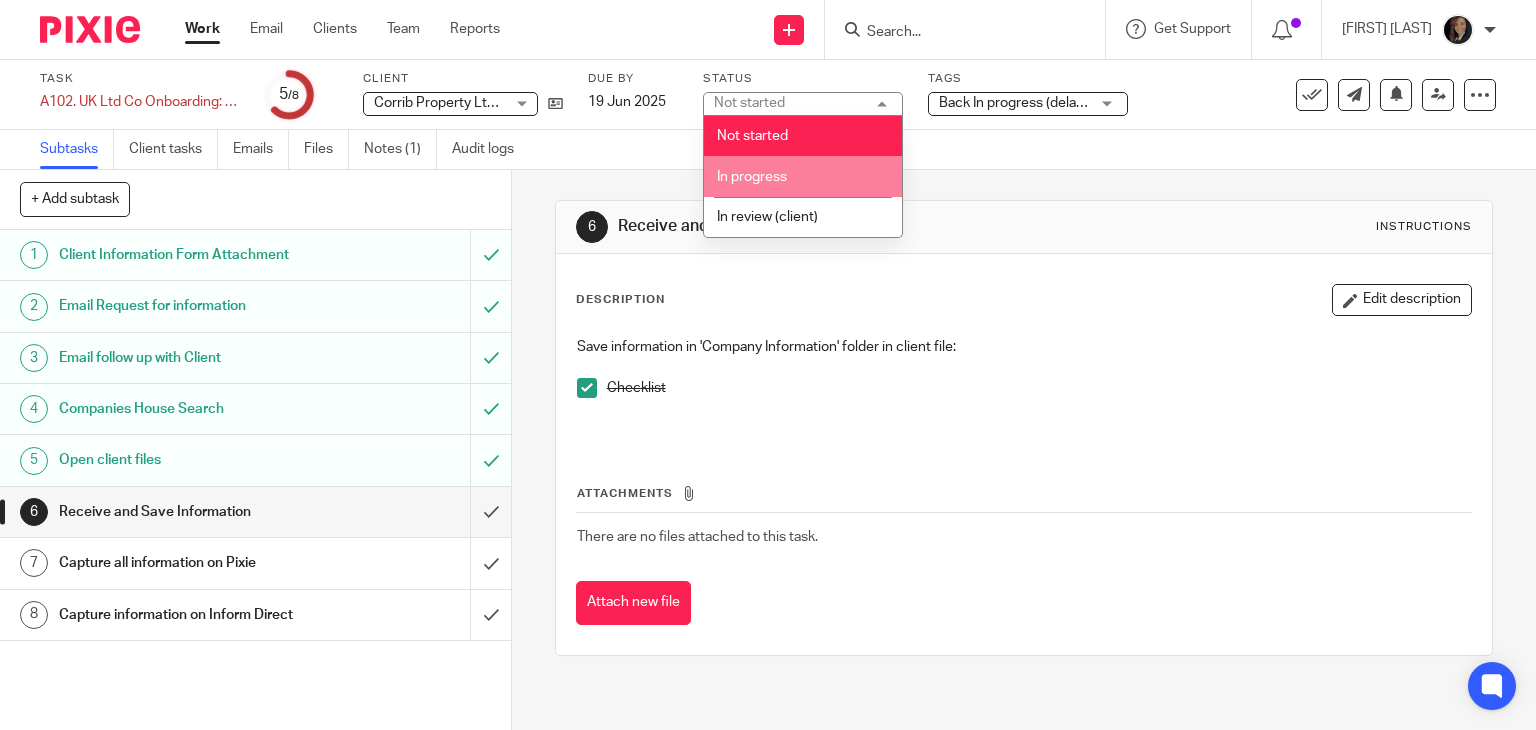 click on "In progress" at bounding box center [803, 176] 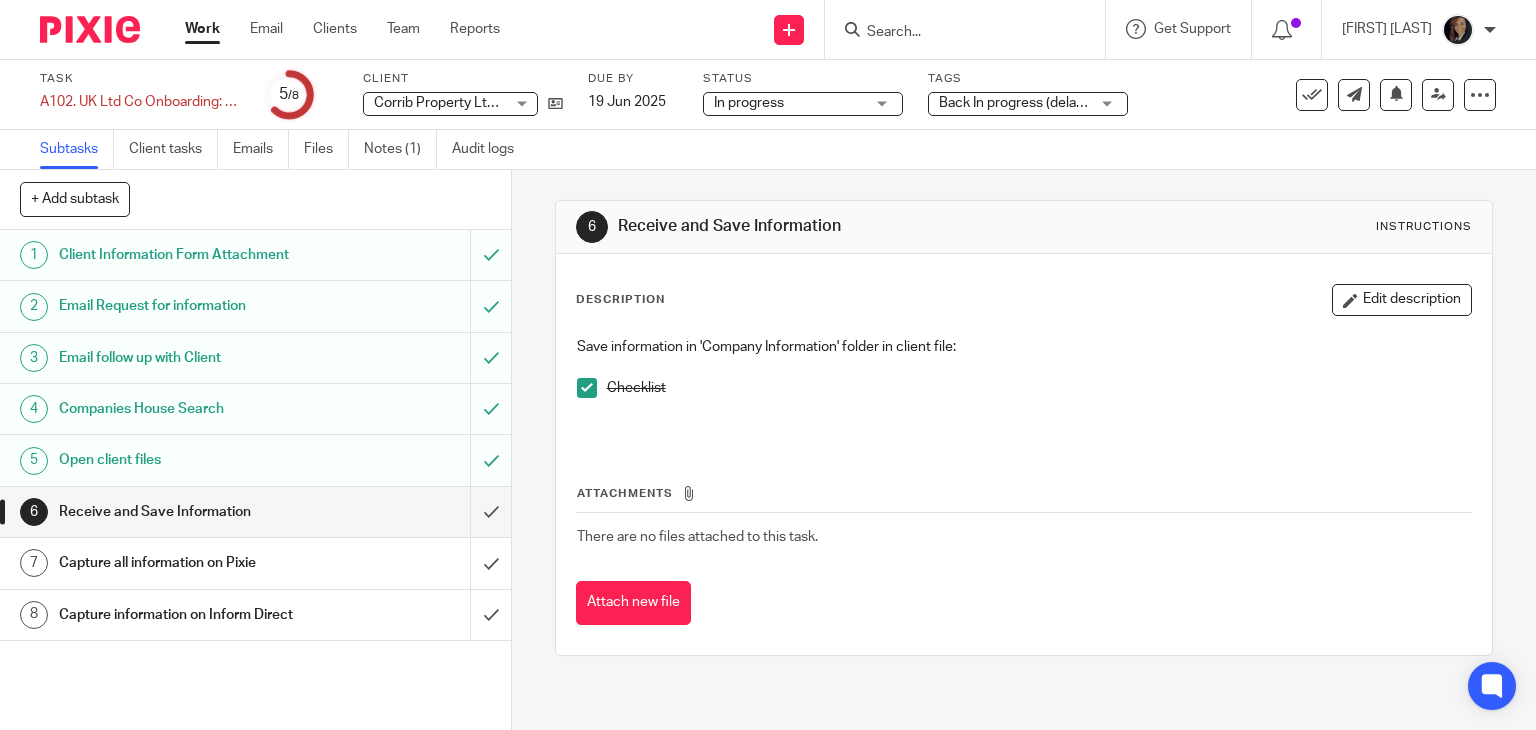 click on "Back In progress (delayed by client) + 1" at bounding box center (1060, 103) 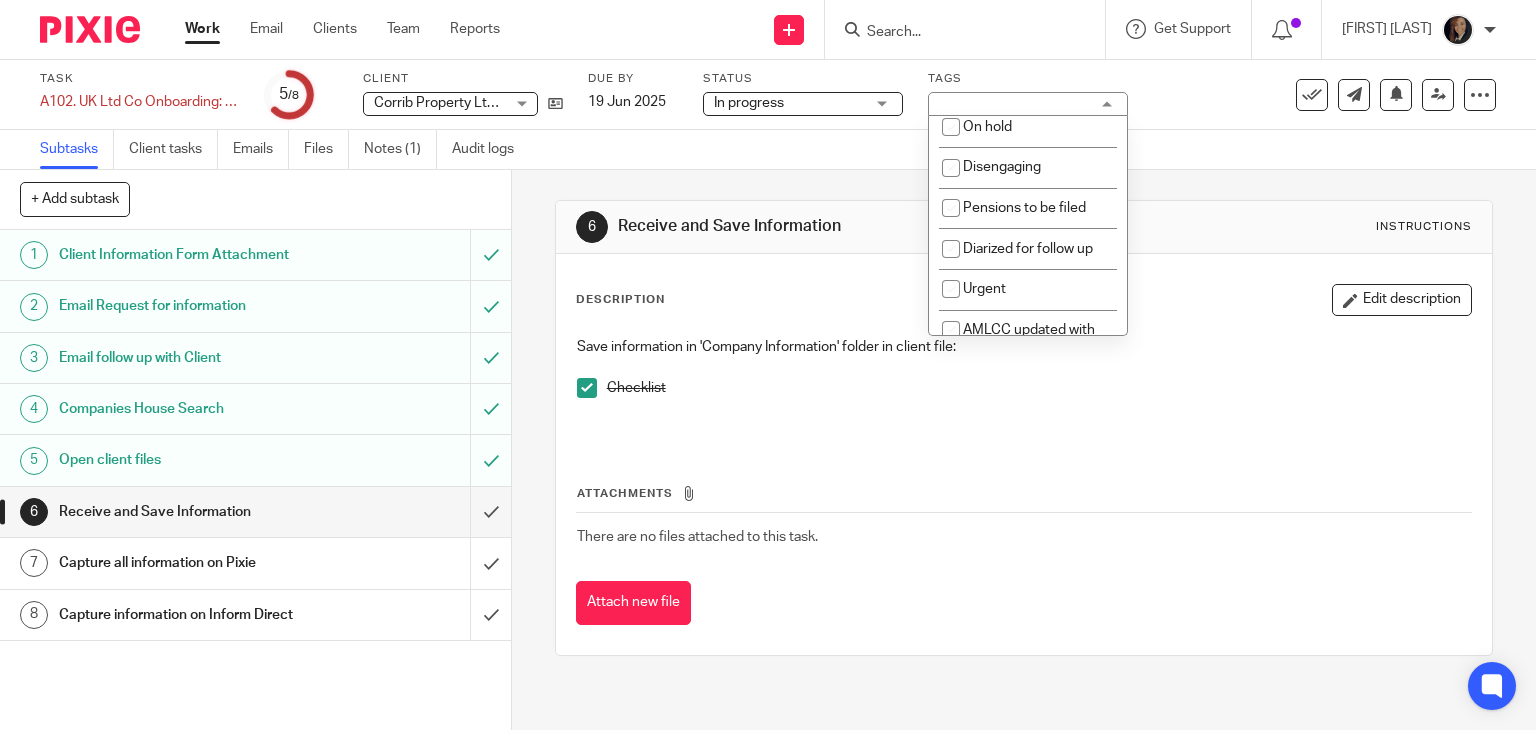 scroll, scrollTop: 448, scrollLeft: 0, axis: vertical 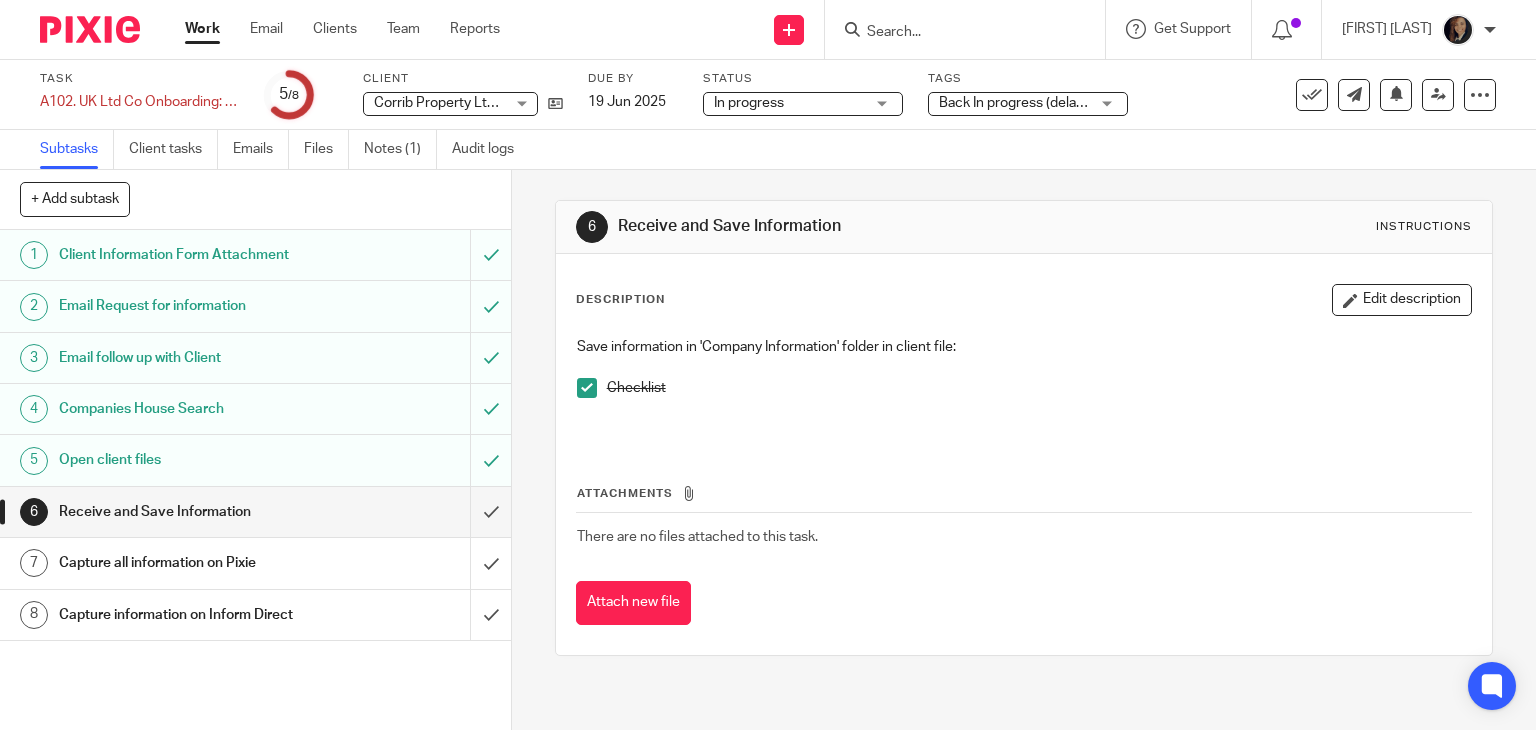 click on "Subtasks
Client tasks
Emails
Files
Notes (1)
Audit logs" at bounding box center (768, 150) 